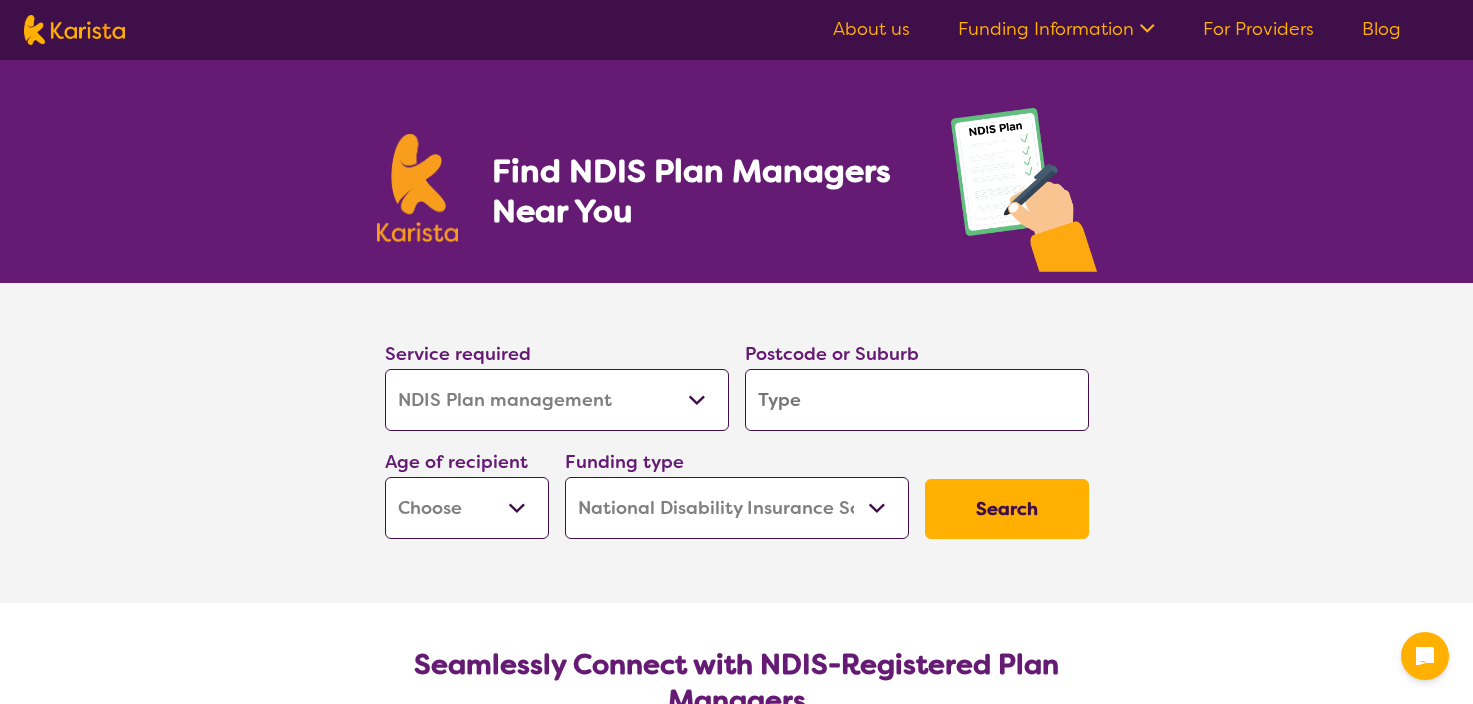 select on "NDIS Plan management" 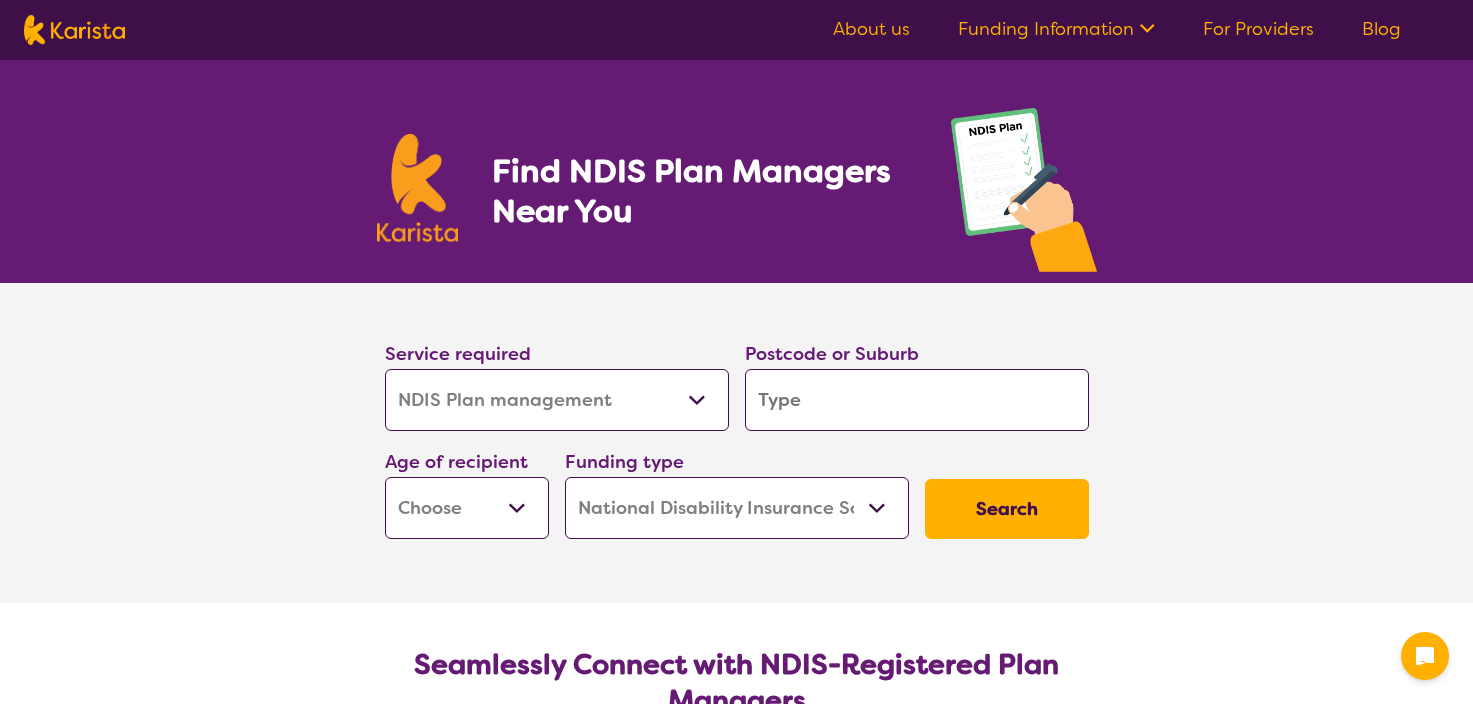 scroll, scrollTop: 0, scrollLeft: 0, axis: both 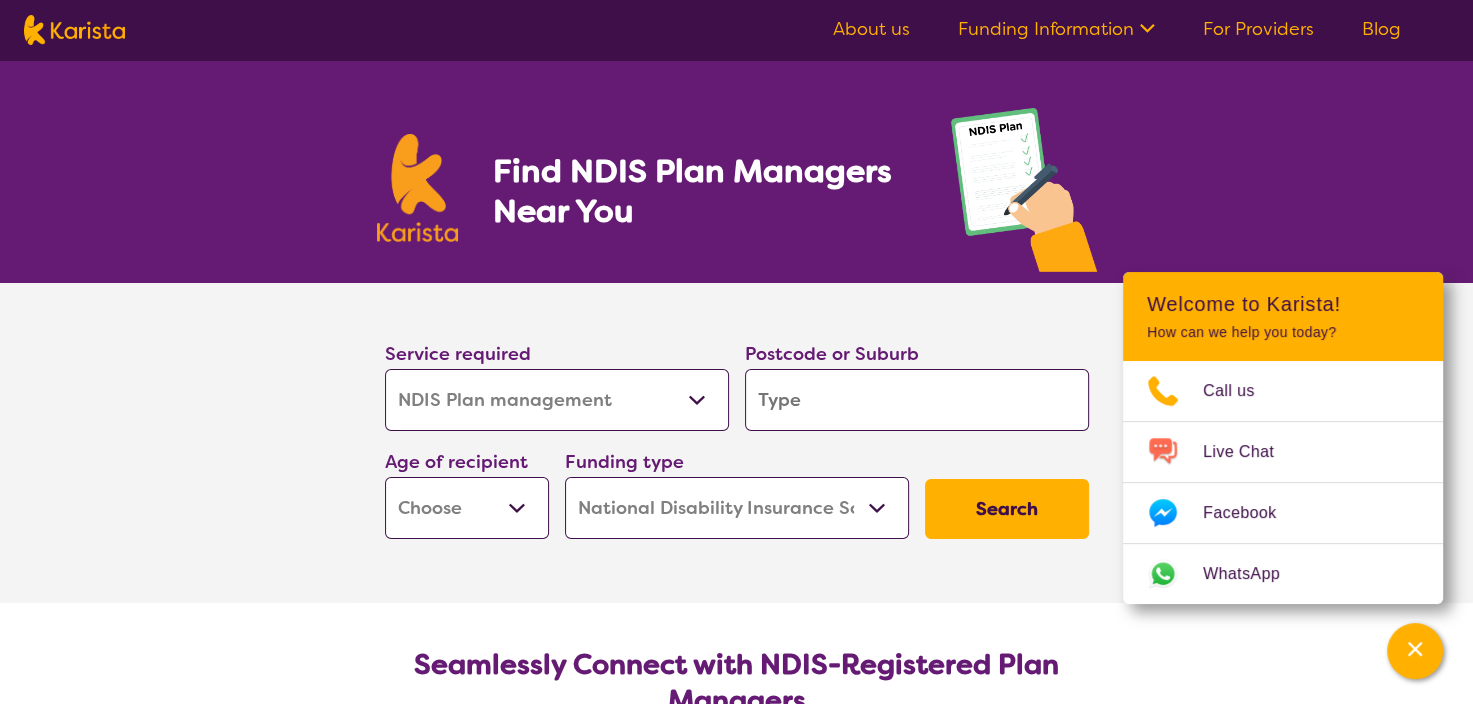 click on "Search" at bounding box center [1007, 509] 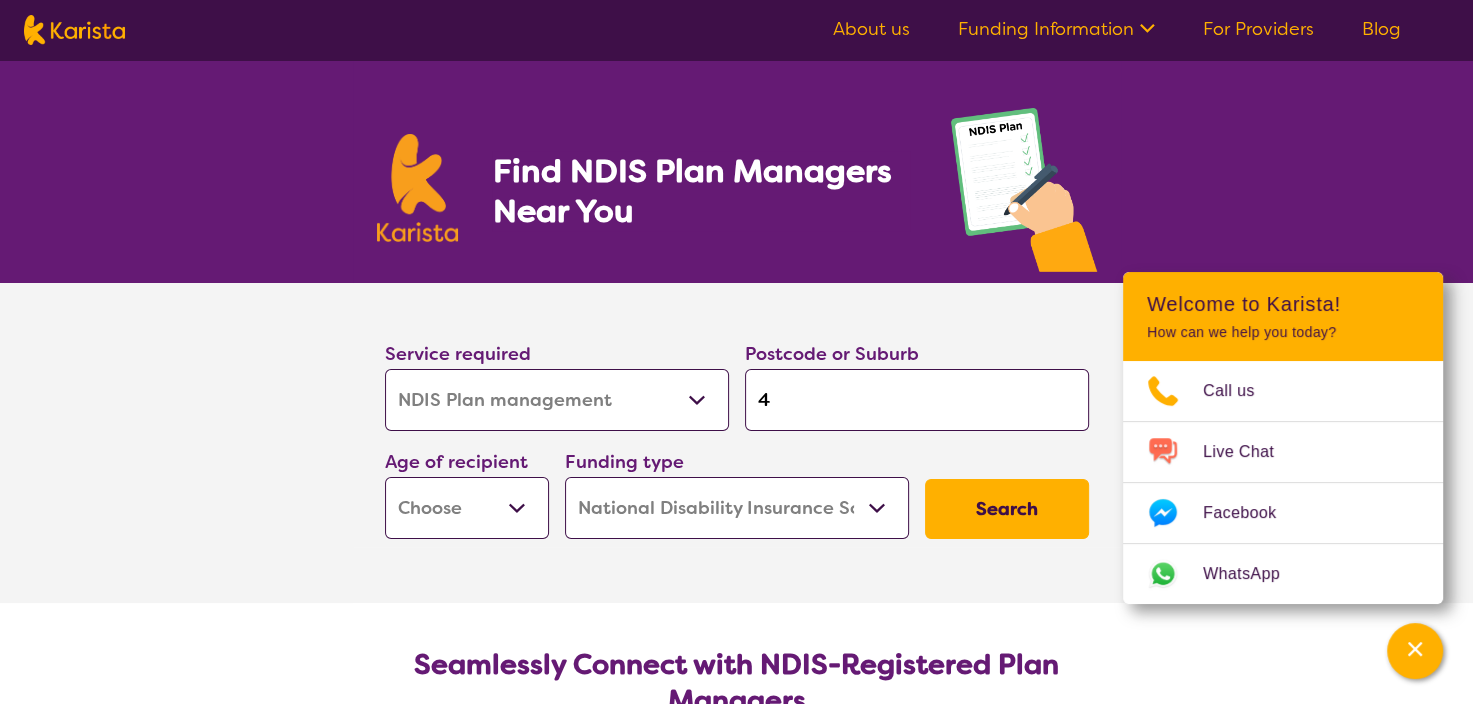 type on "4" 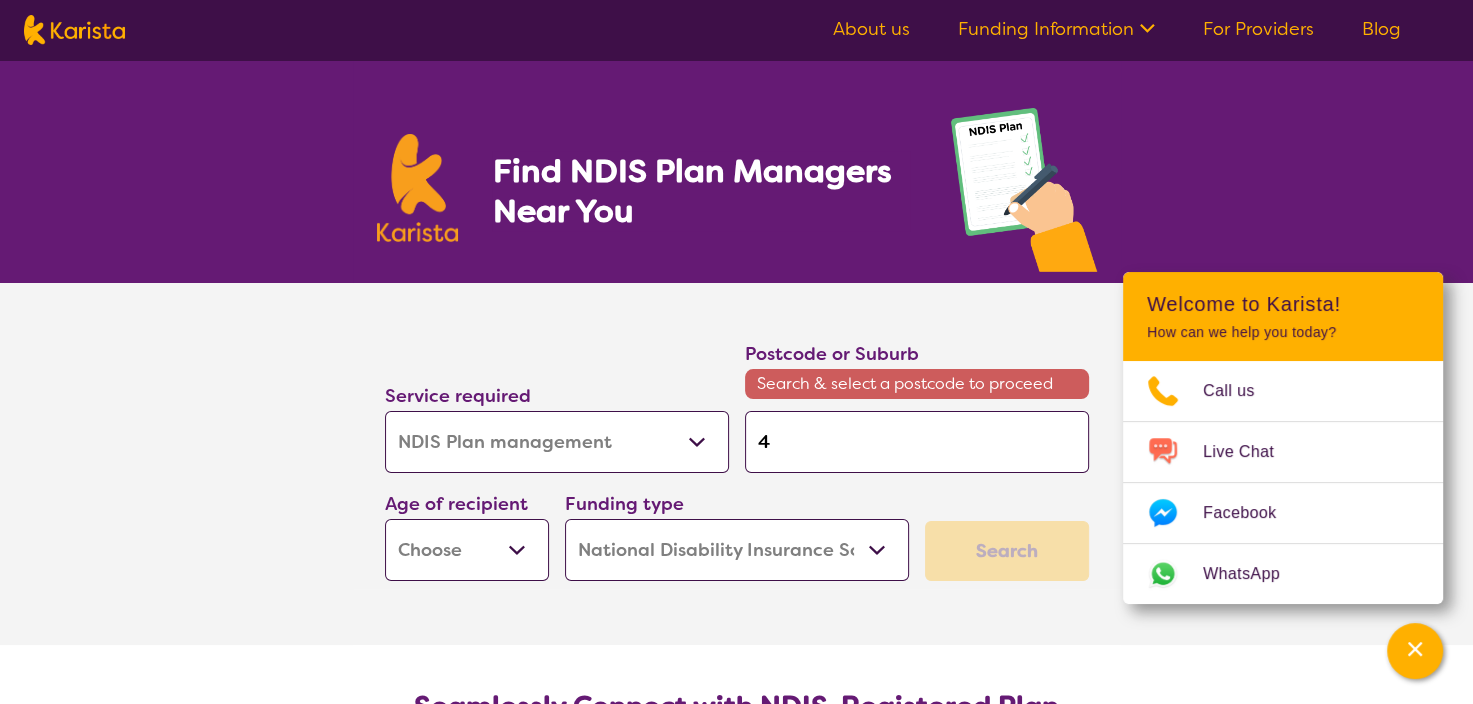 type on "40" 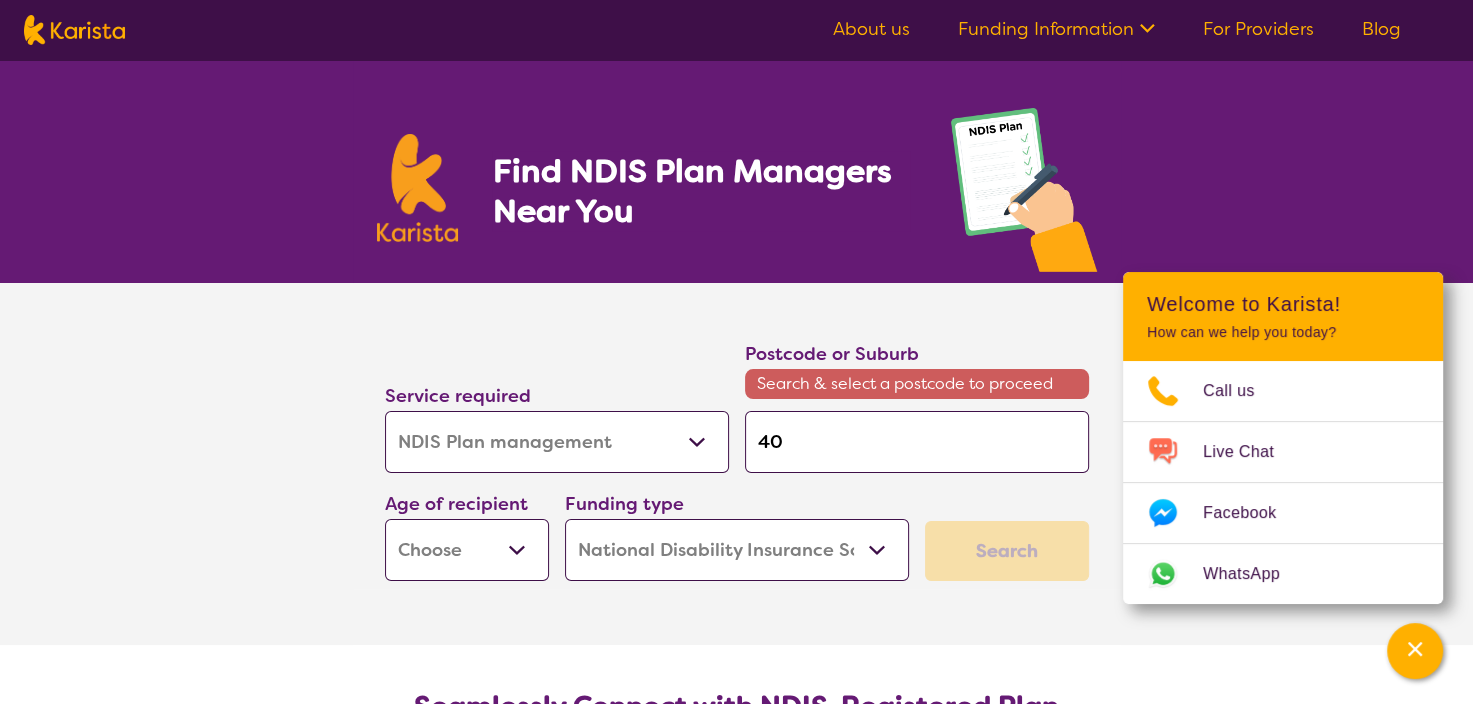 type on "407" 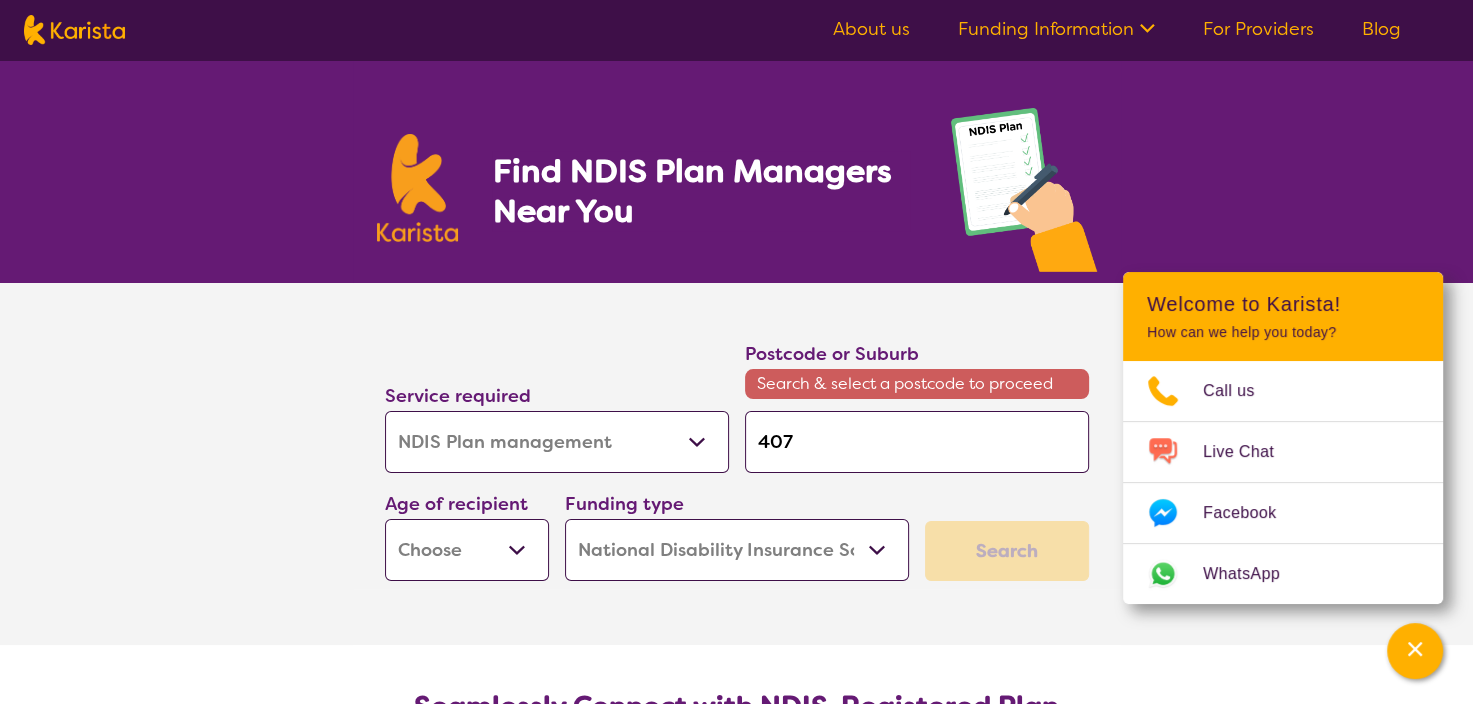 type on "4077" 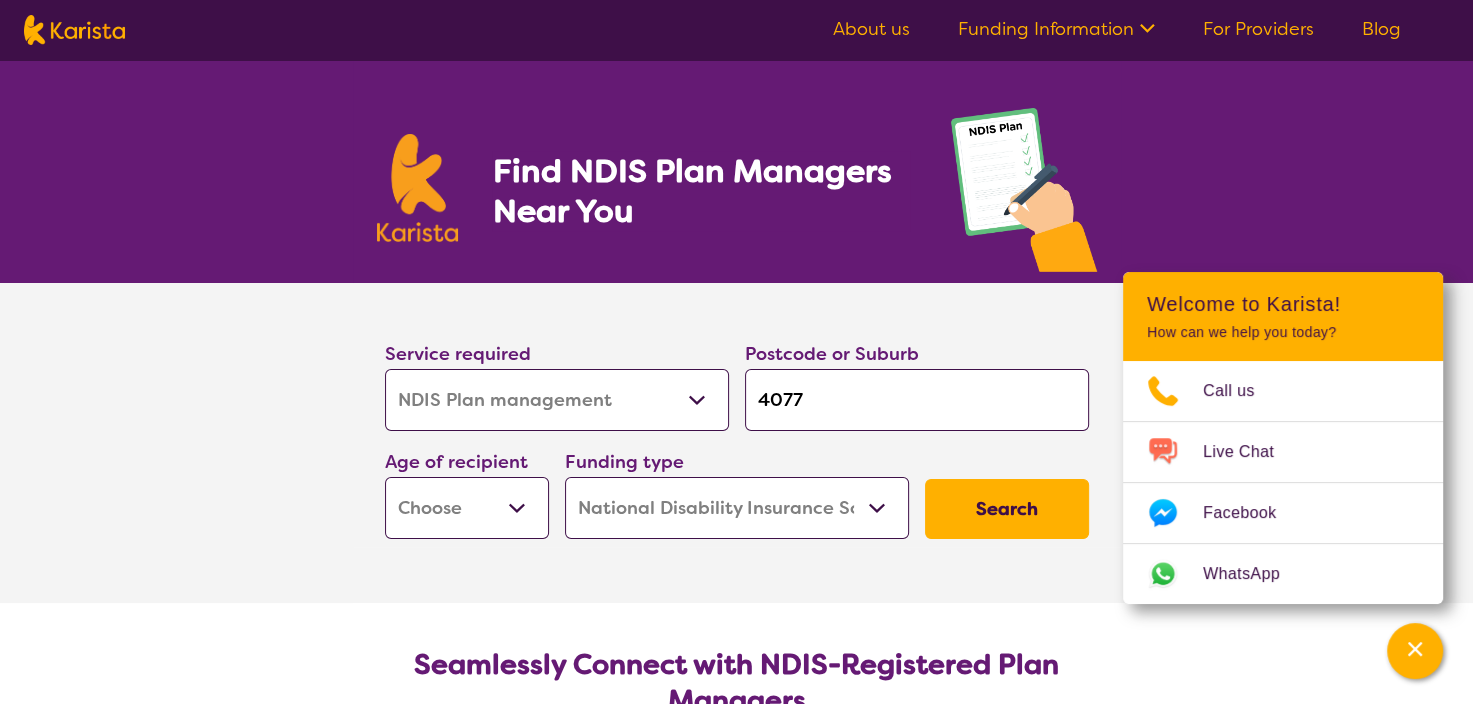 type on "4077" 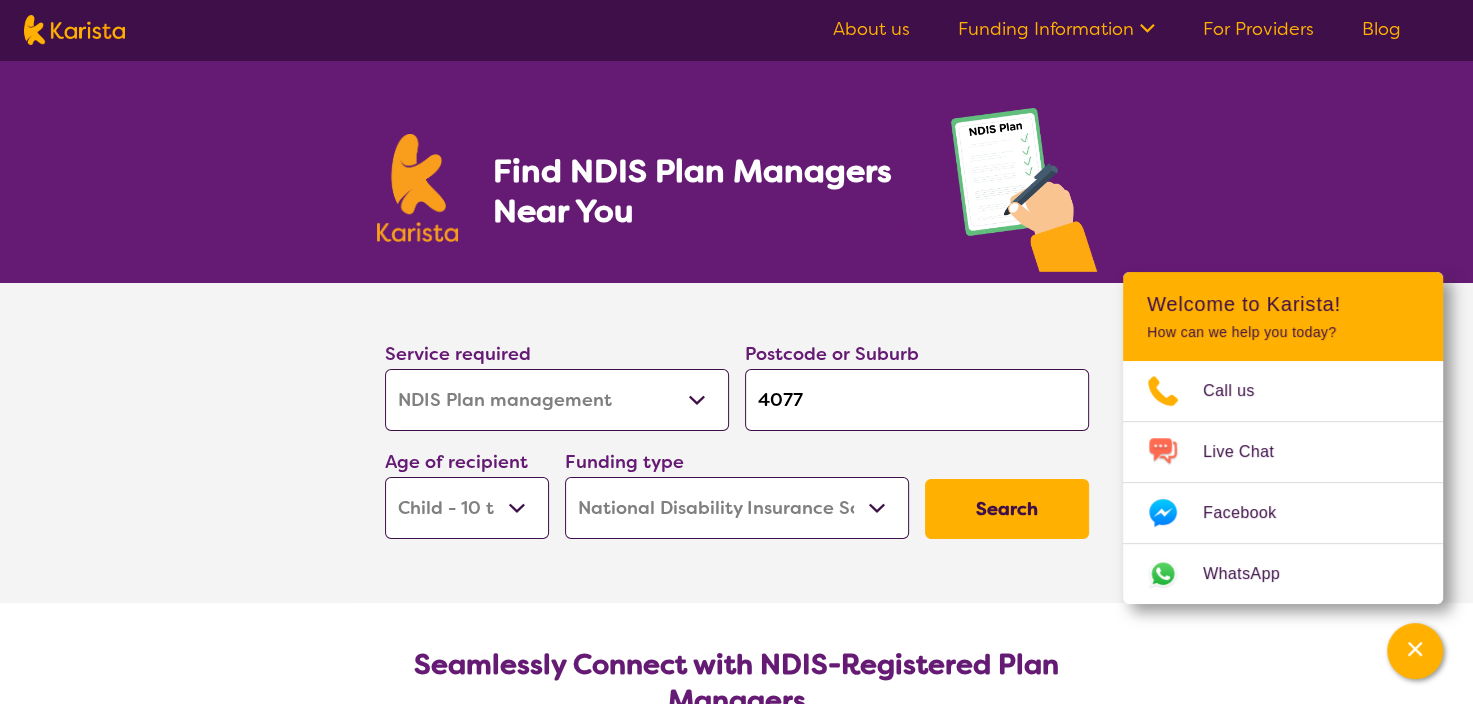 click on "Early Childhood - 0 to 9 Child - 10 to 11 Adolescent - 12 to 17 Adult - 18 to 64 Aged - 65+" at bounding box center [467, 508] 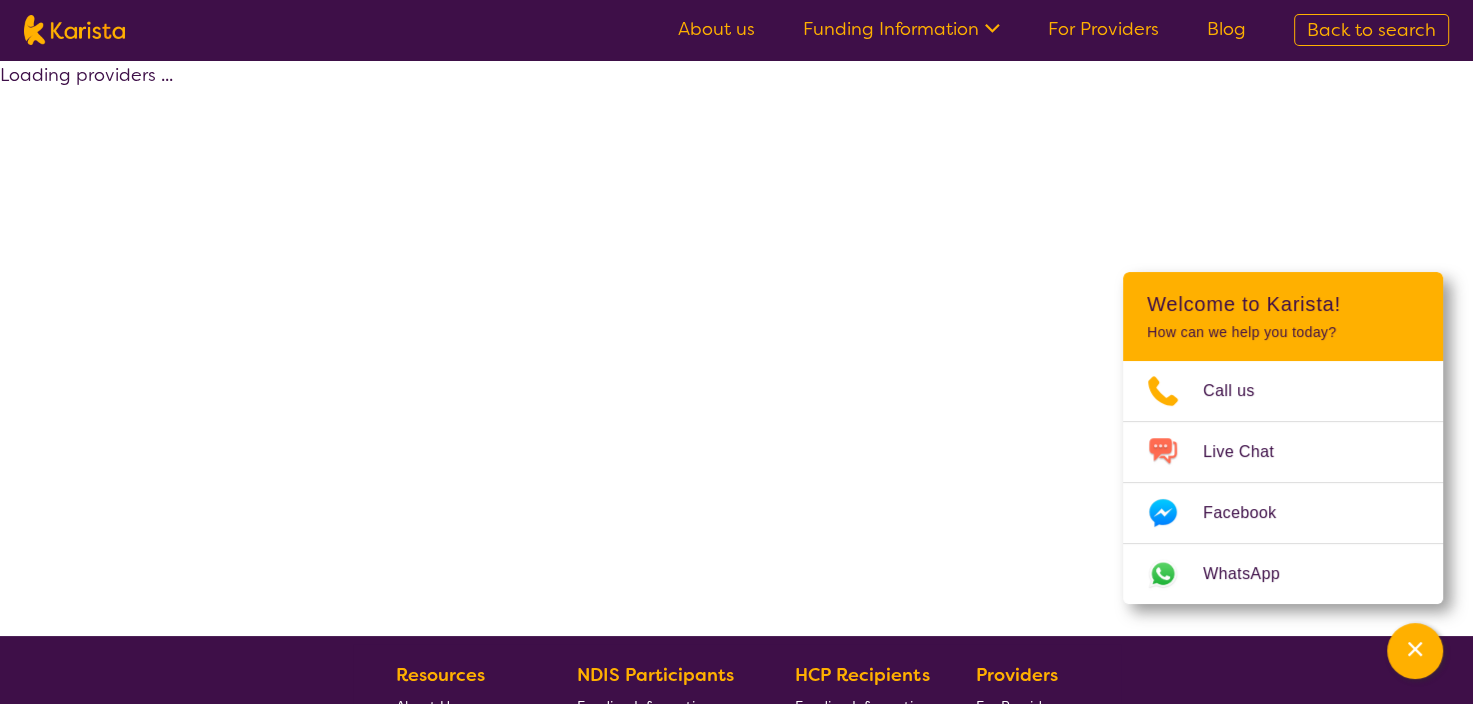 select on "by_score" 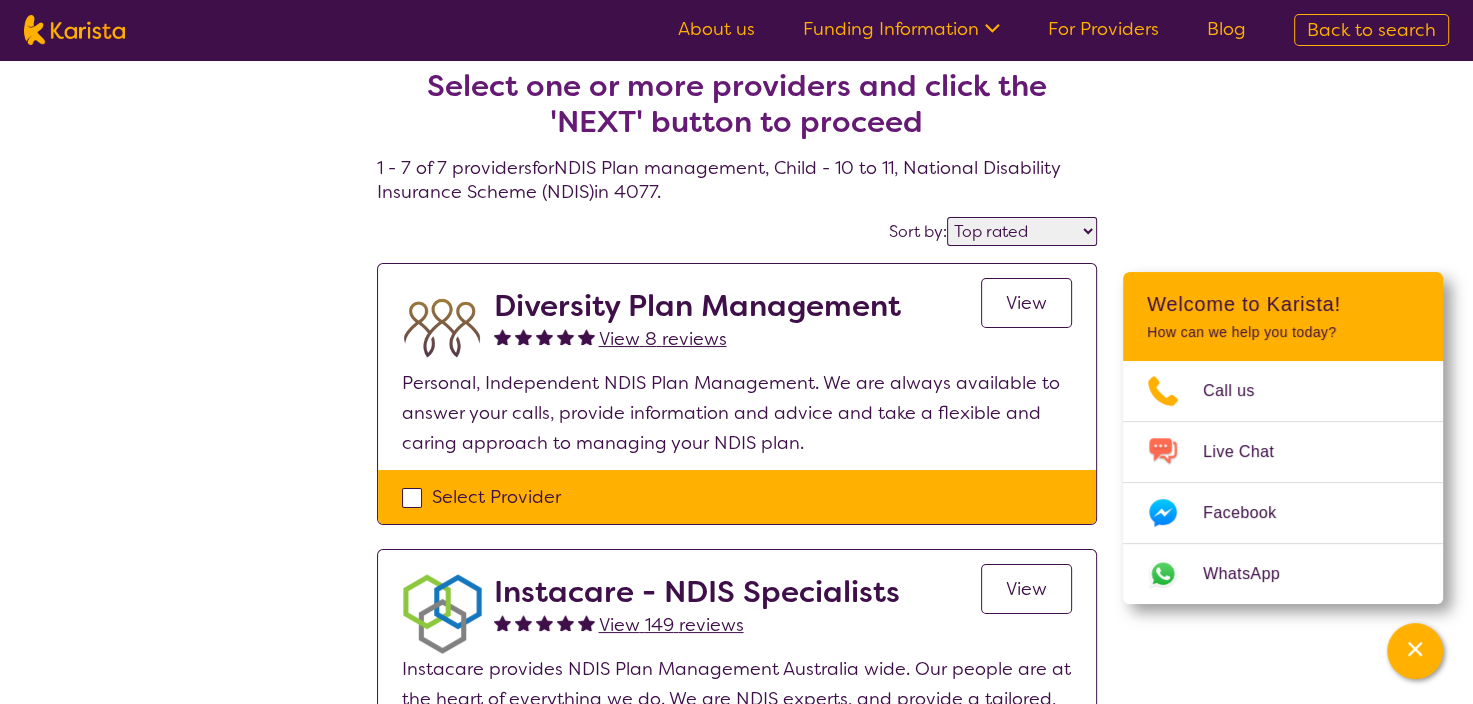 scroll, scrollTop: 0, scrollLeft: 0, axis: both 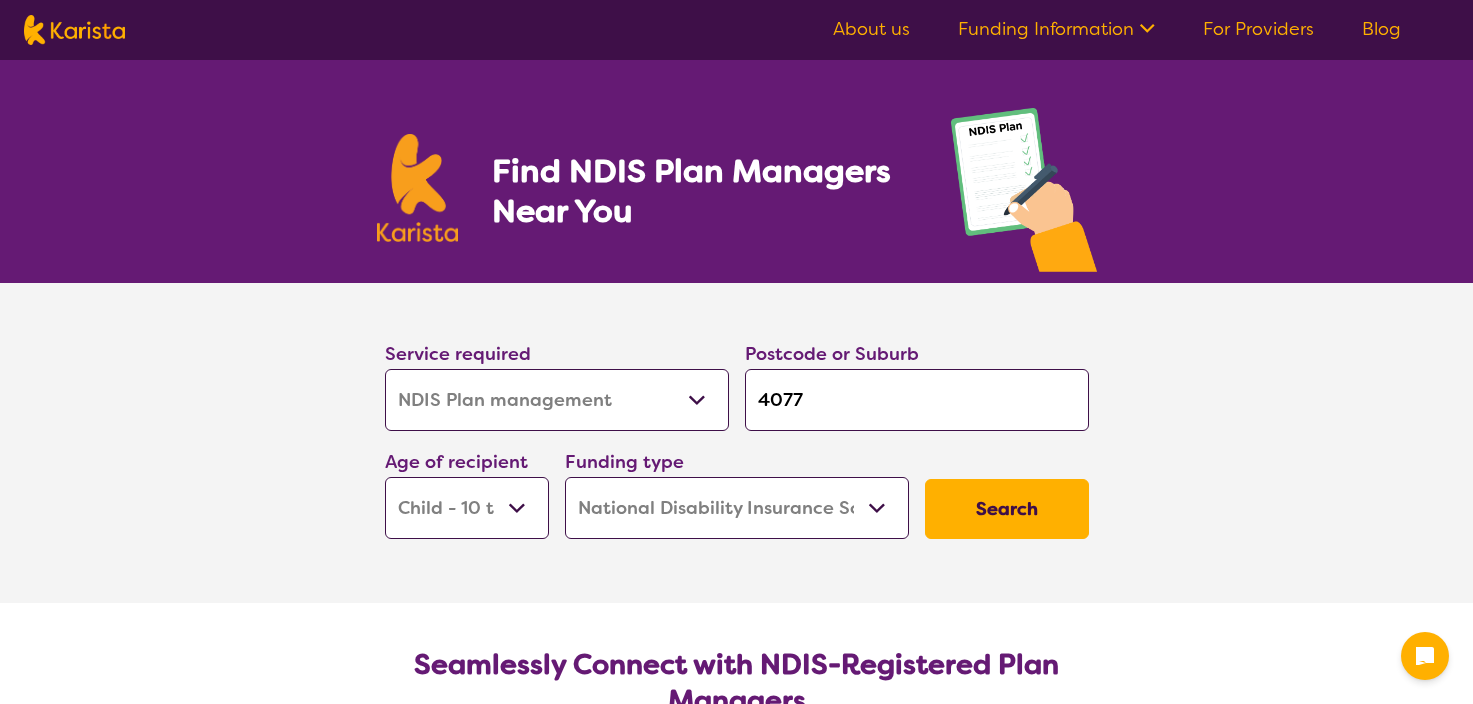 select on "NDIS Plan management" 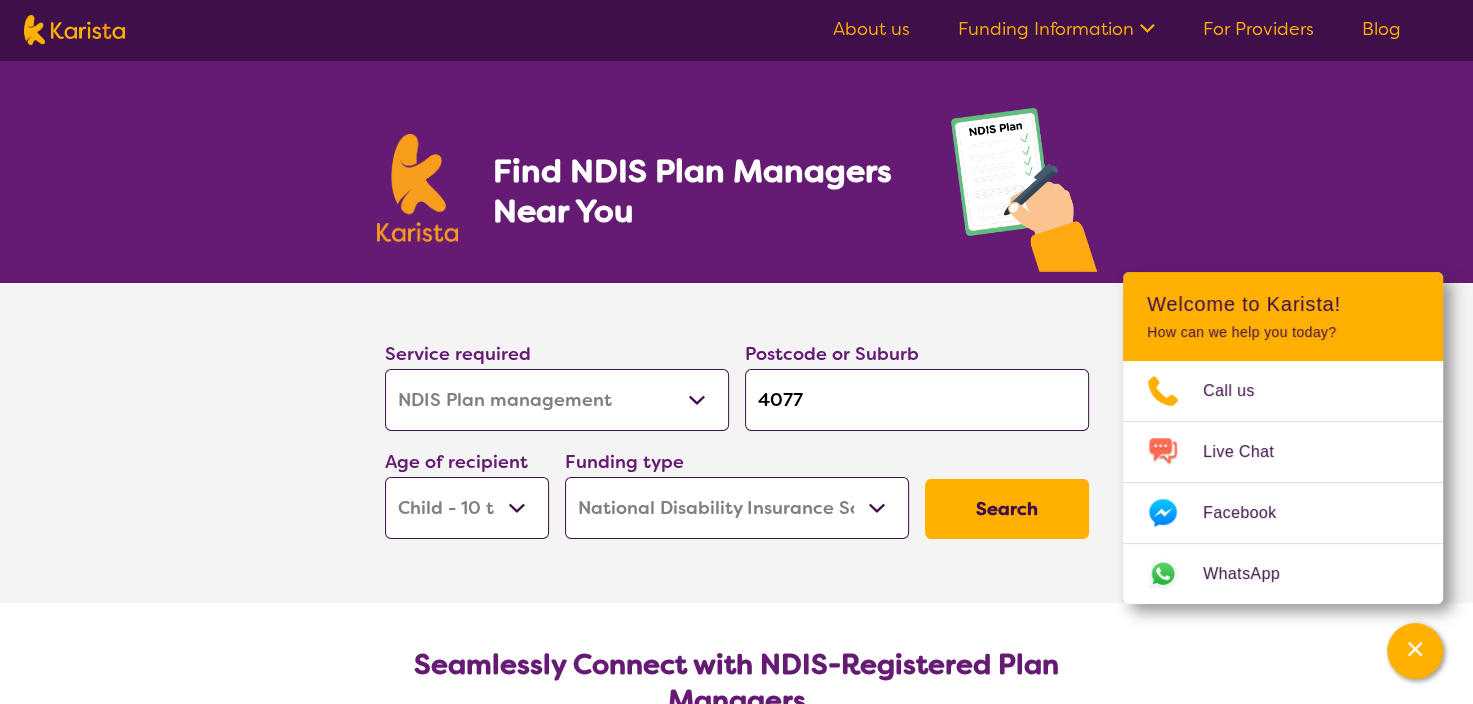 click on "Allied Health Assistant Assessment (ADHD or Autism) Behaviour support Counselling Dietitian Domestic and home help Employment Support Exercise physiology Home Care Package Provider Key Worker NDIS Plan management NDIS Support Coordination Nursing services Occupational therapy Personal care Physiotherapy Podiatry Psychology Psychosocial Recovery Coach Respite Speech therapy Support worker Supported accommodation" at bounding box center [557, 400] 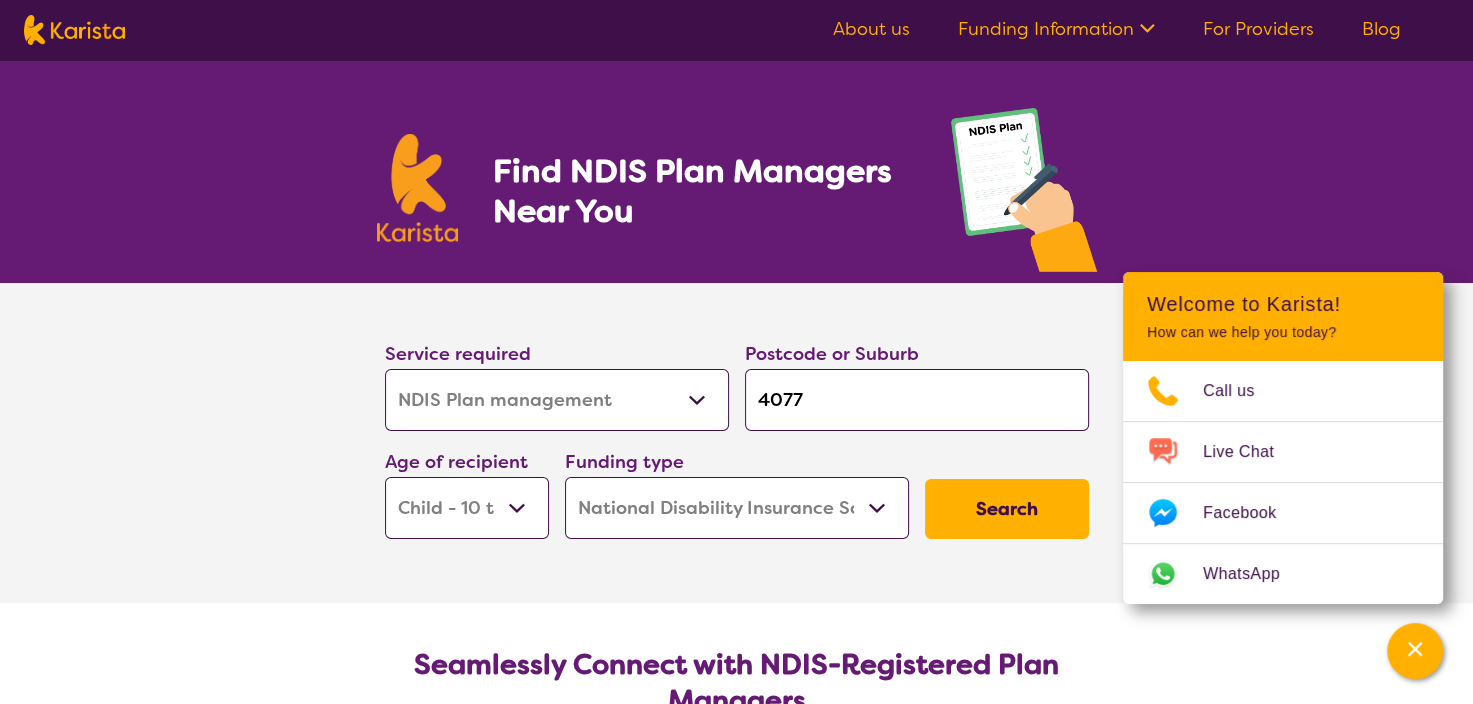 select on "NDIS Support Coordination" 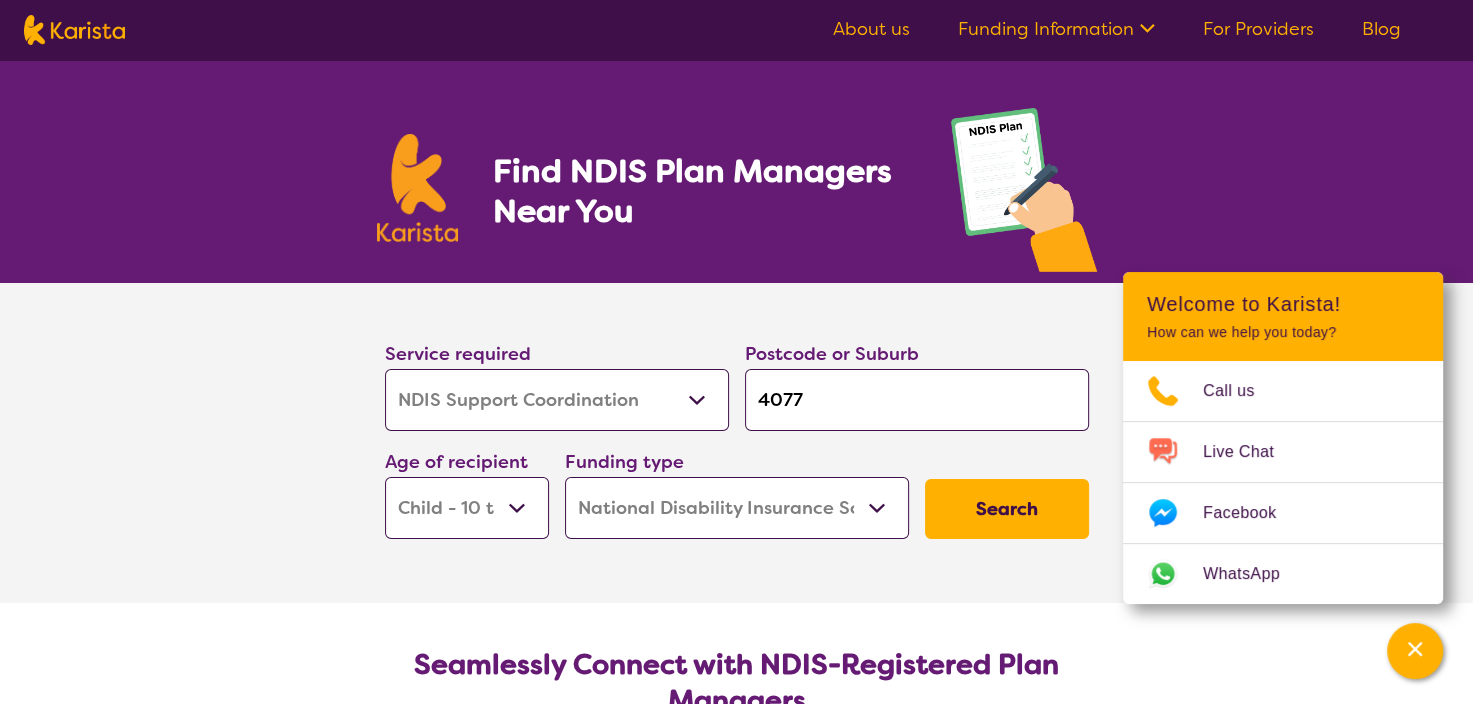 click on "Allied Health Assistant Assessment (ADHD or Autism) Behaviour support Counselling Dietitian Domestic and home help Employment Support Exercise physiology Home Care Package Provider Key Worker NDIS Plan management NDIS Support Coordination Nursing services Occupational therapy Personal care Physiotherapy Podiatry Psychology Psychosocial Recovery Coach Respite Speech therapy Support worker Supported accommodation" at bounding box center (557, 400) 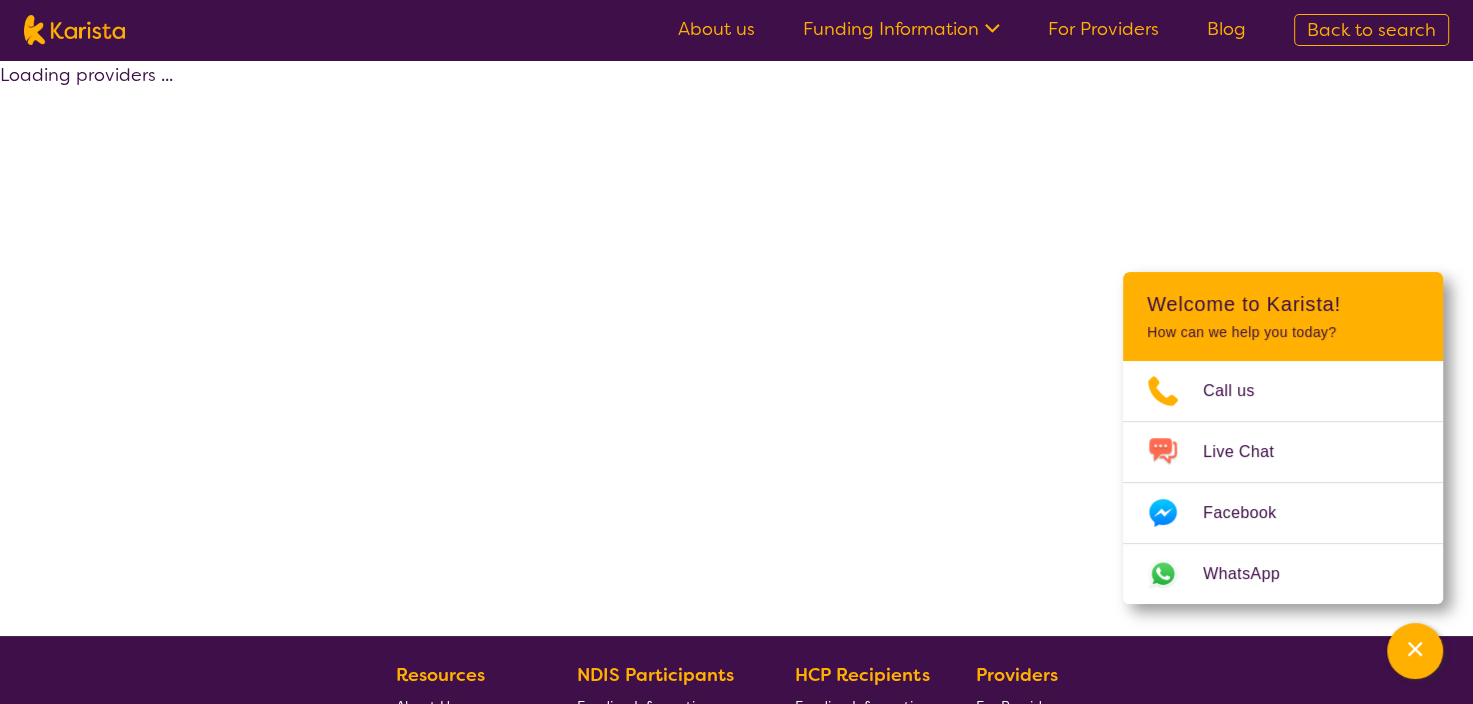 select on "by_score" 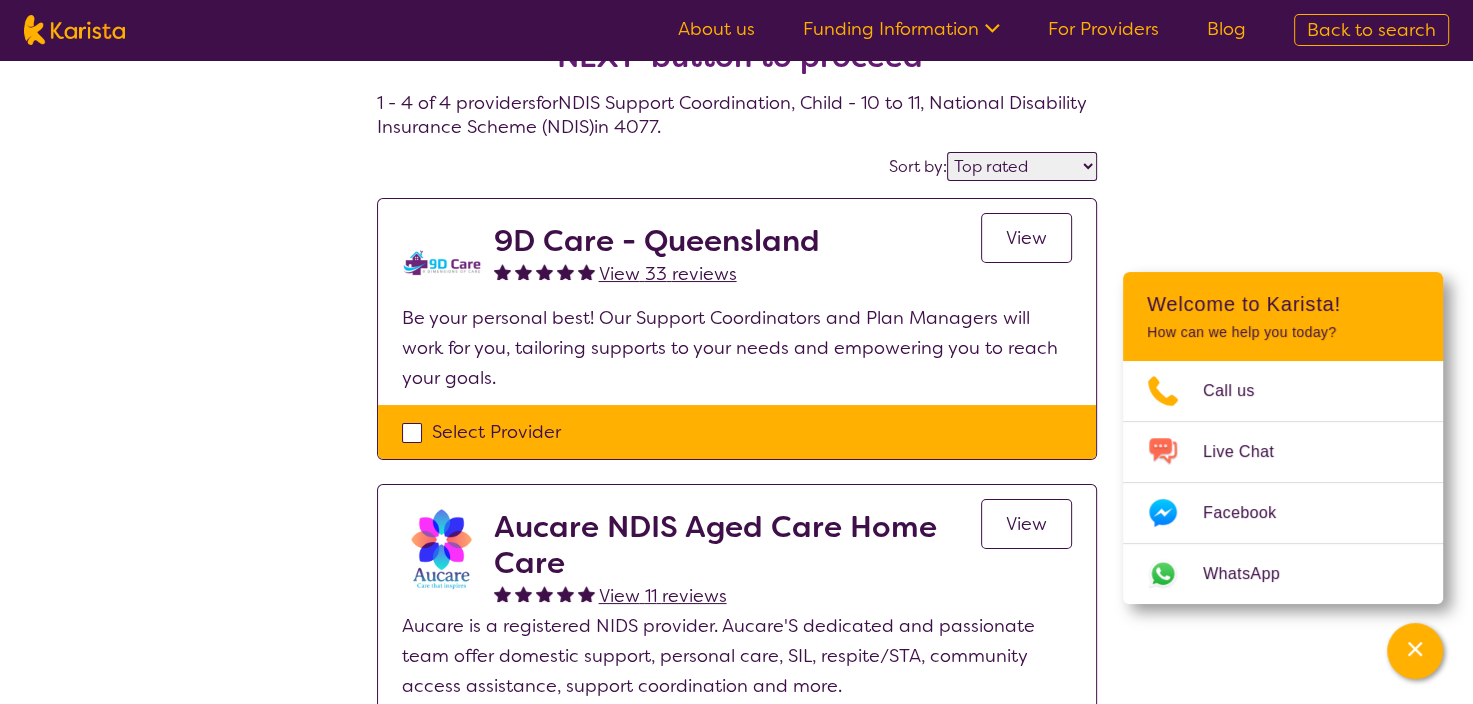 scroll, scrollTop: 0, scrollLeft: 0, axis: both 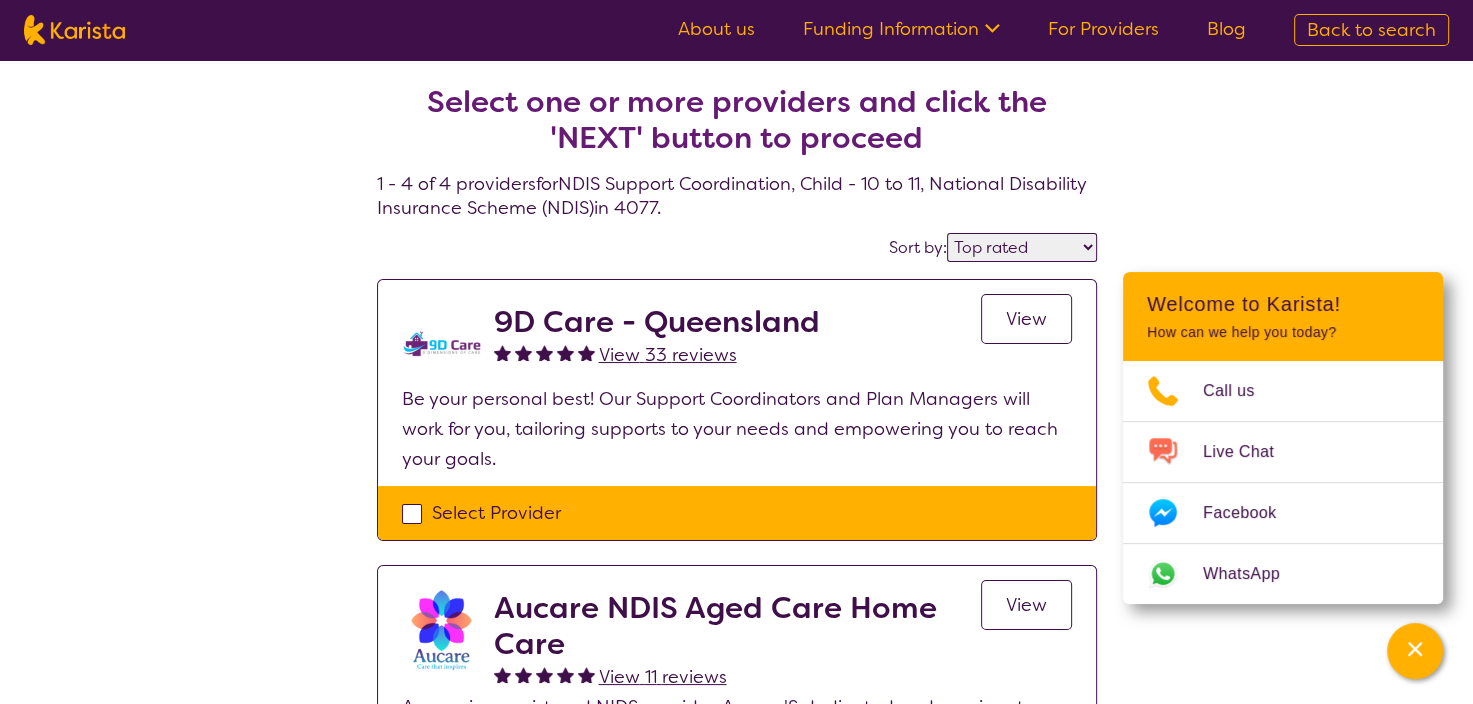 select on "NDIS Plan management" 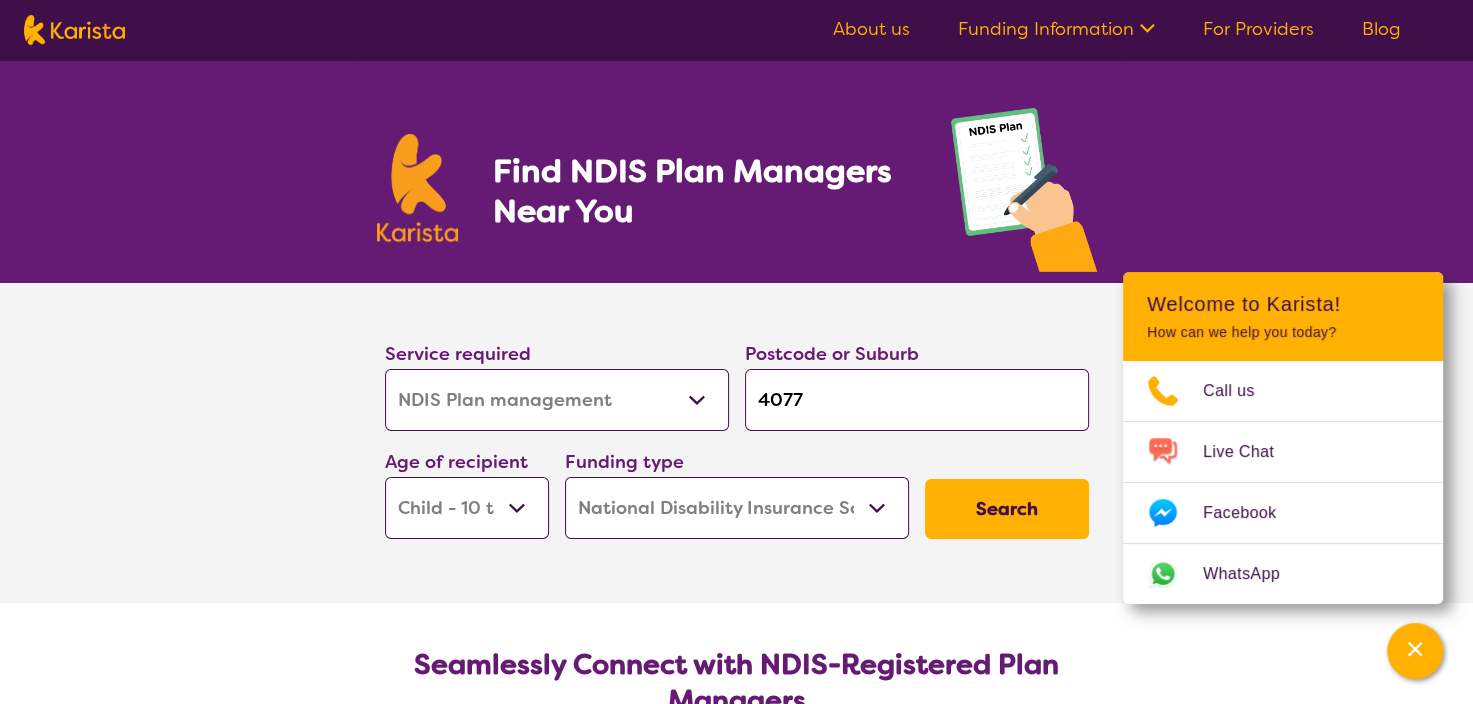 drag, startPoint x: 841, startPoint y: 397, endPoint x: 612, endPoint y: 389, distance: 229.1397 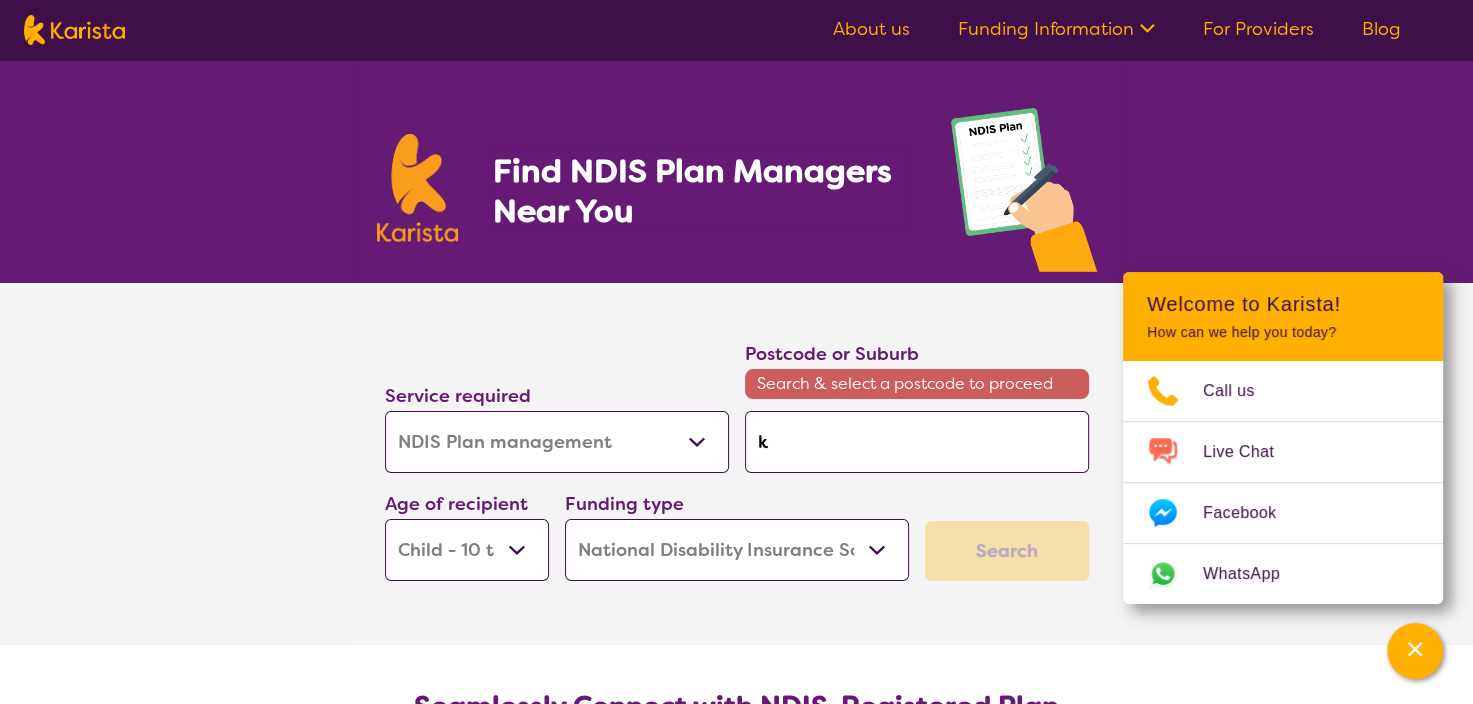 type on "[NAME]" 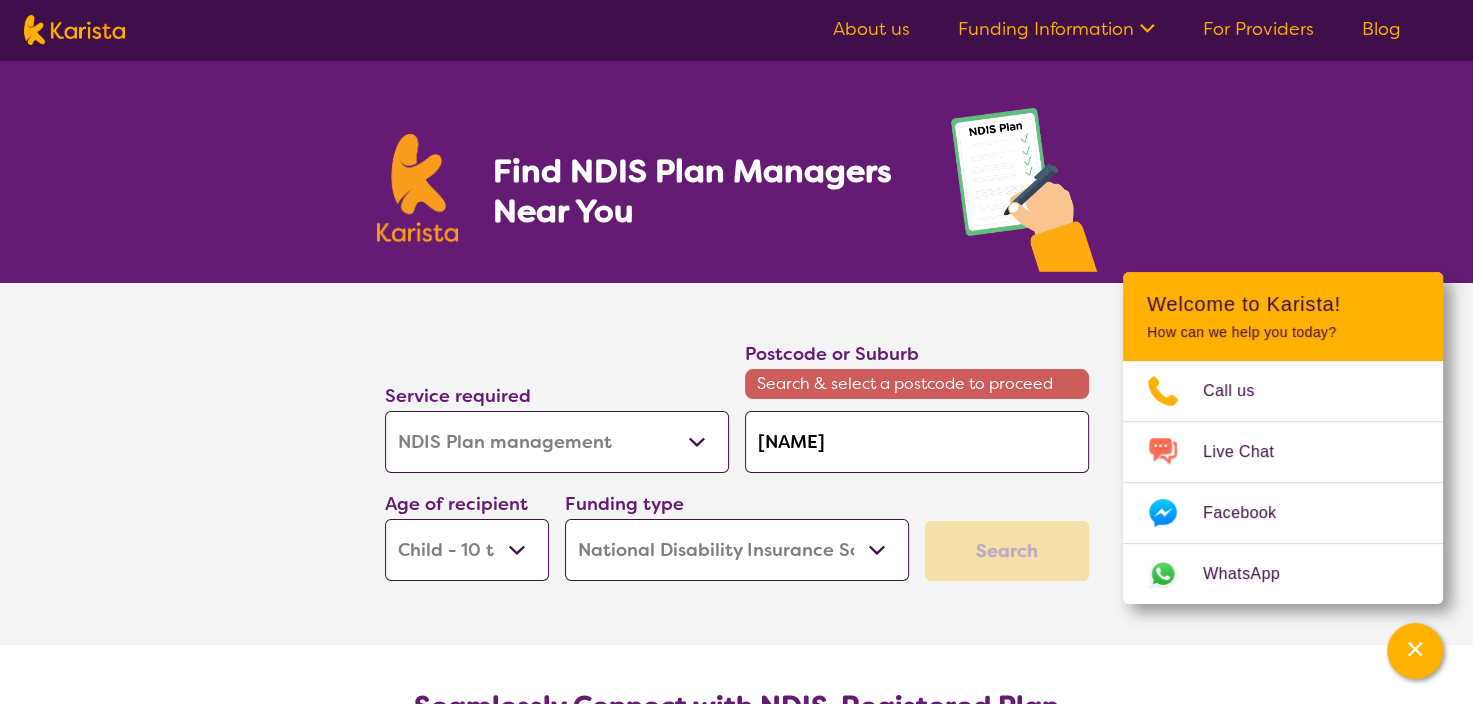 type on "[NAME]" 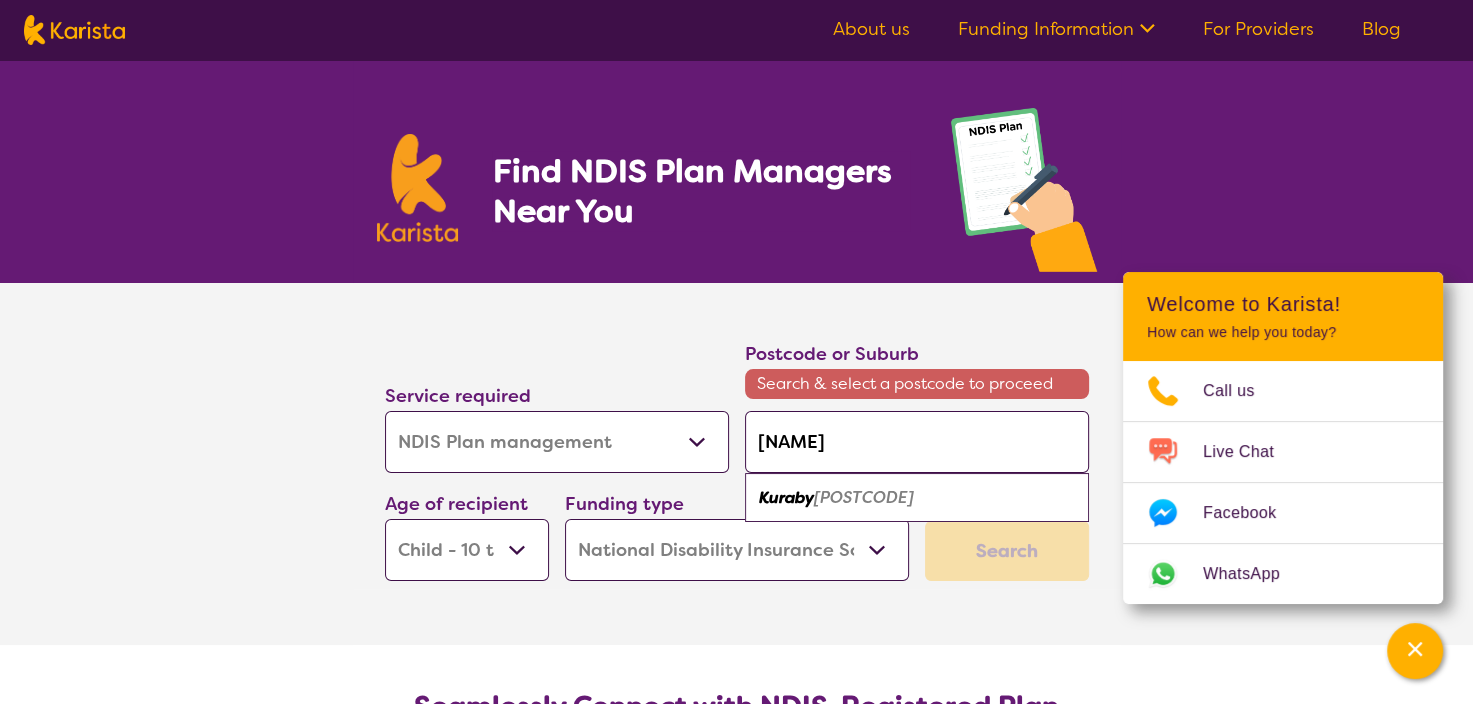 click on "Kuraby" at bounding box center [786, 497] 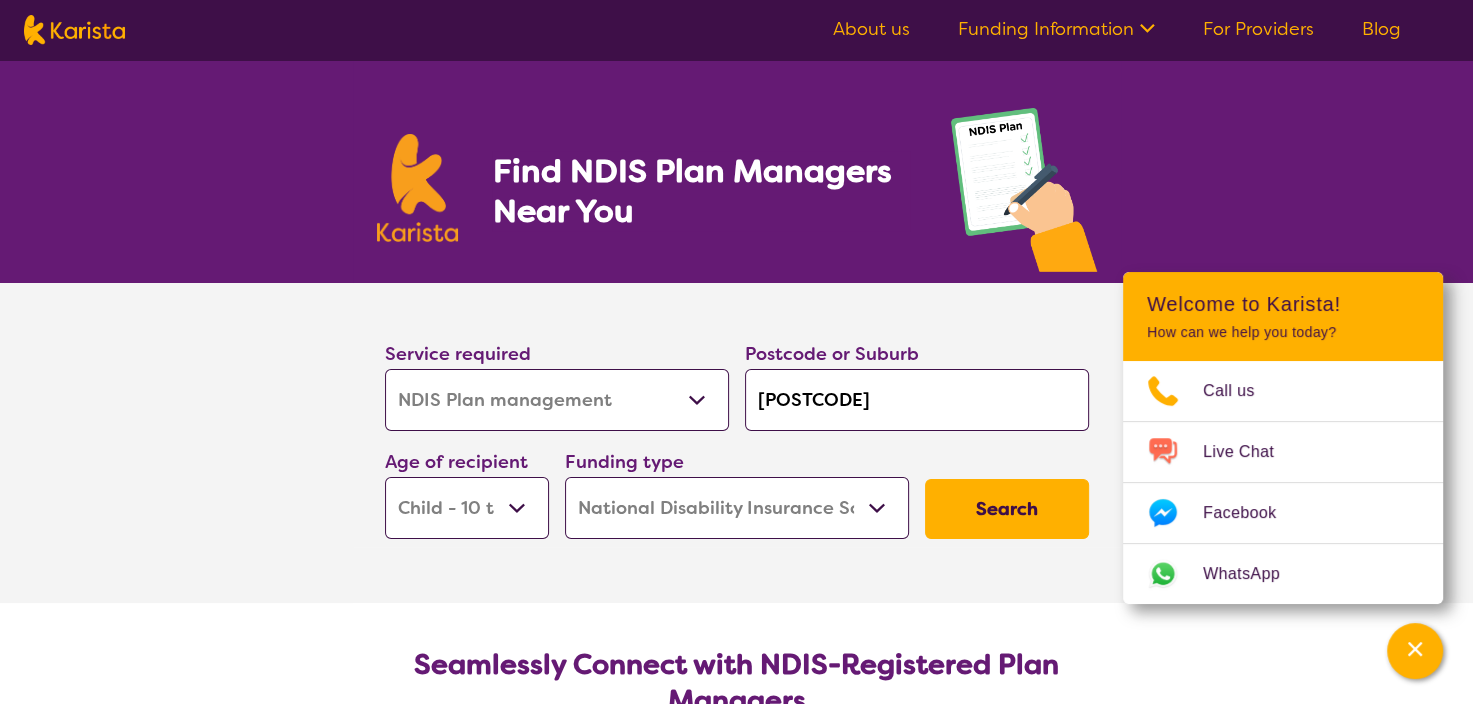 click on "Search" at bounding box center (1007, 509) 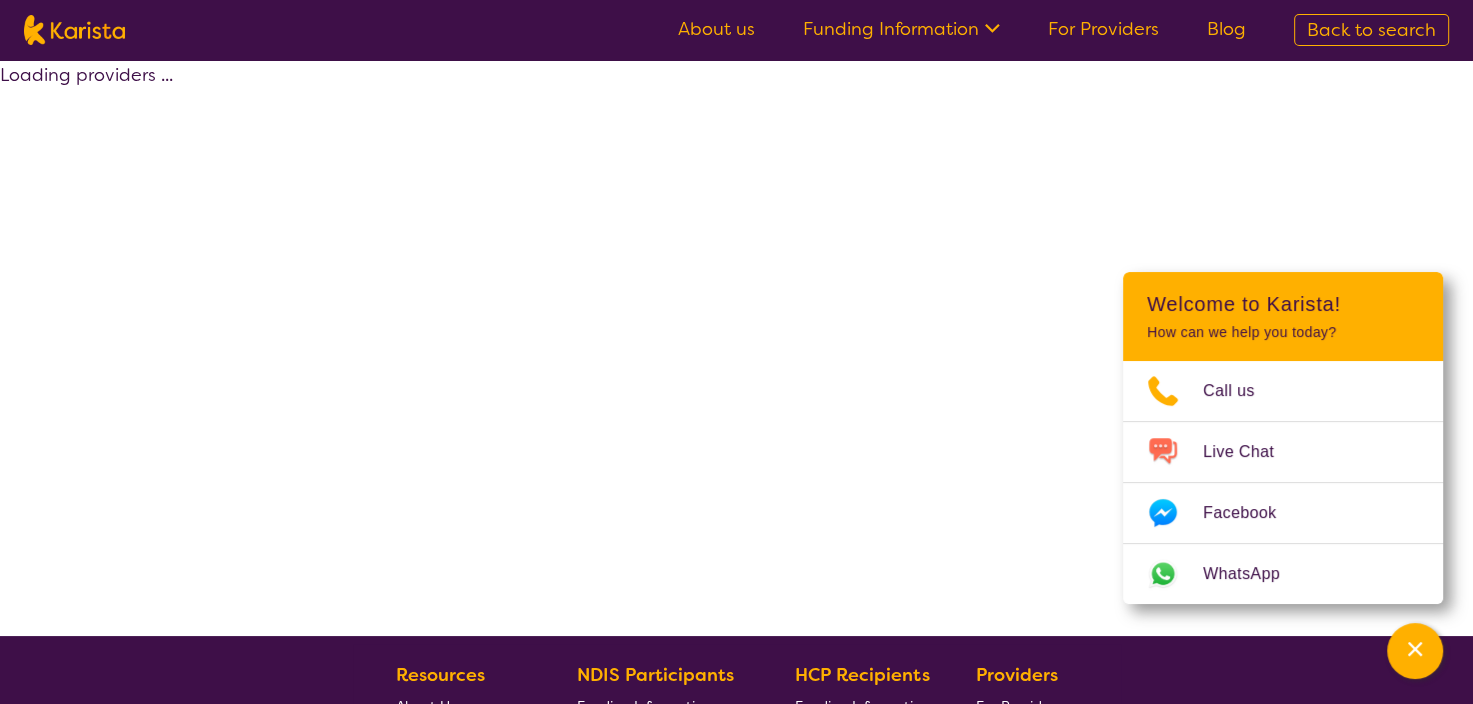 select on "by_score" 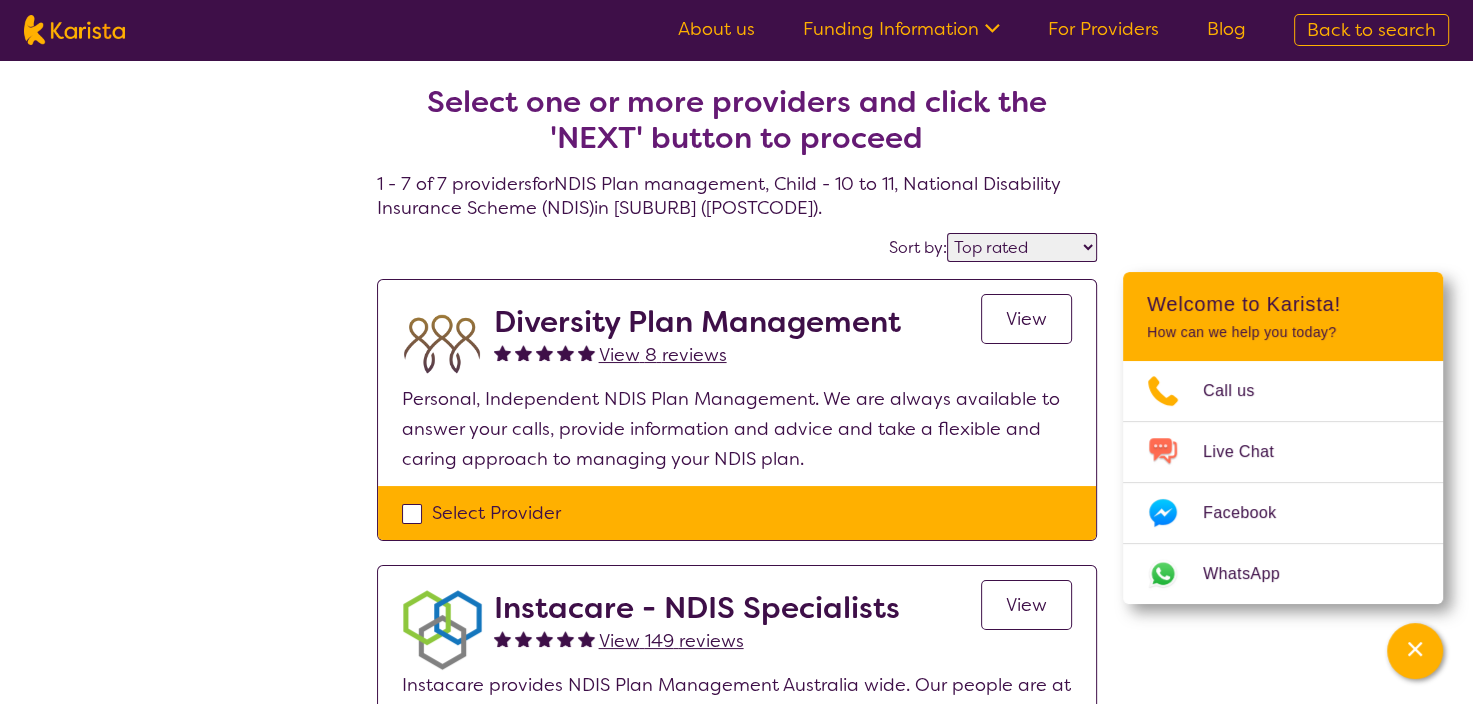 drag, startPoint x: 1470, startPoint y: 149, endPoint x: 1384, endPoint y: 151, distance: 86.023254 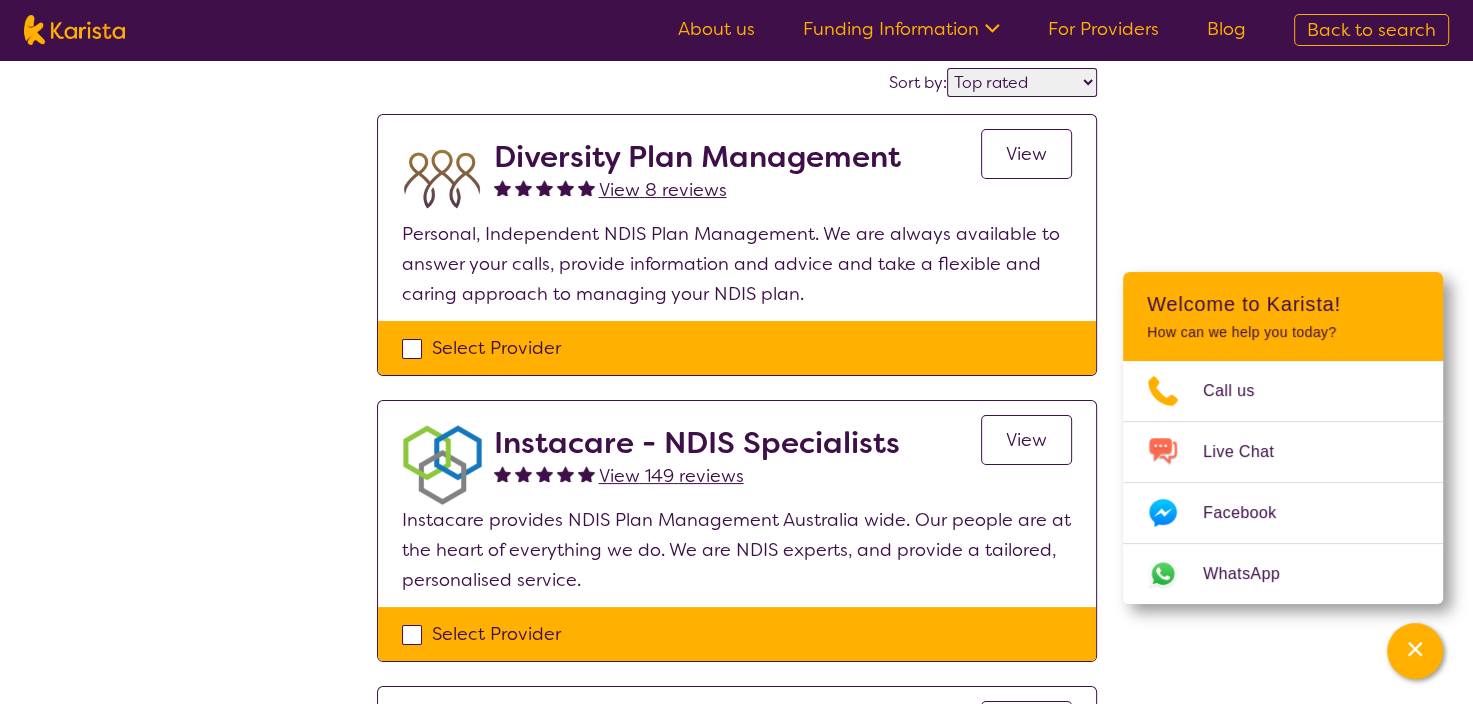 scroll, scrollTop: 0, scrollLeft: 0, axis: both 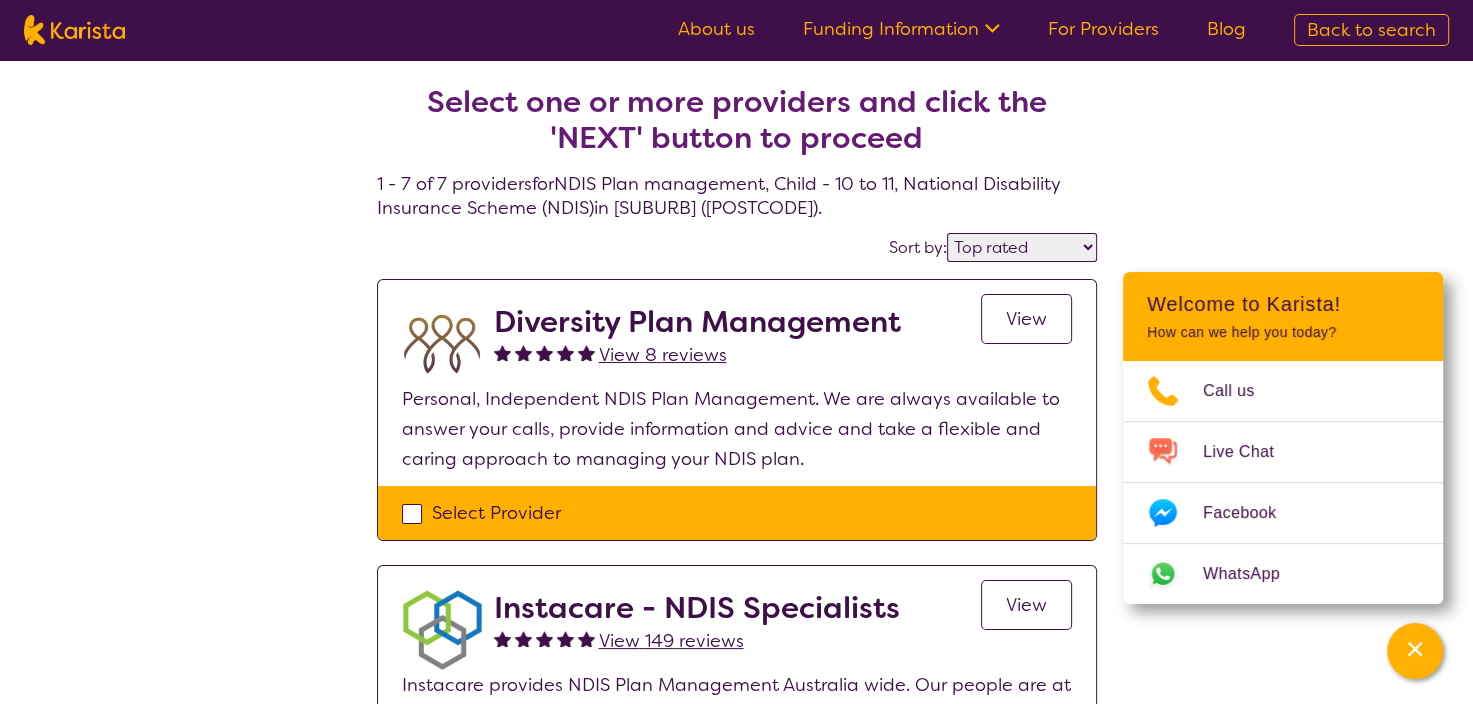 select on "NDIS Plan management" 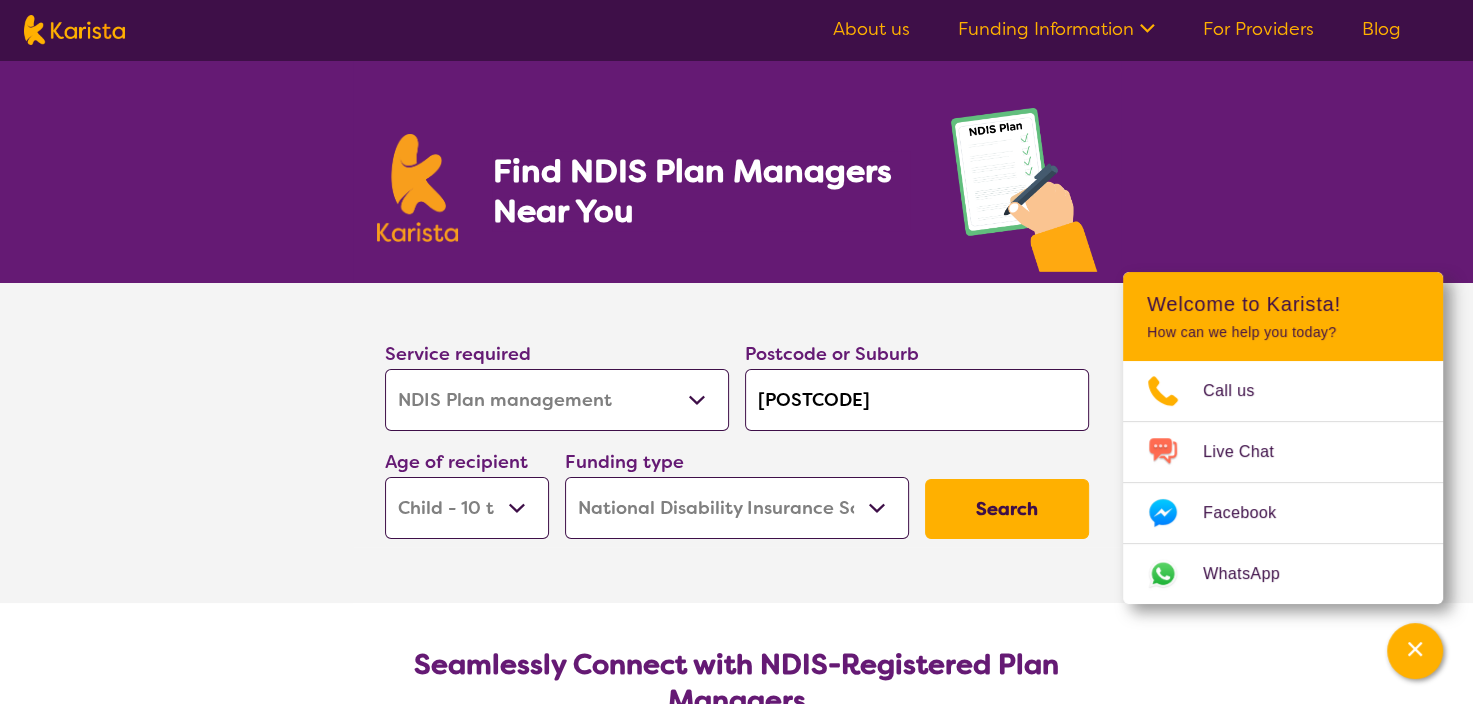 click on "Allied Health Assistant Assessment (ADHD or Autism) Behaviour support Counselling Dietitian Domestic and home help Employment Support Exercise physiology Home Care Package Provider Key Worker NDIS Plan management NDIS Support Coordination Nursing services Occupational therapy Personal care Physiotherapy Podiatry Psychology Psychosocial Recovery Coach Respite Speech therapy Support worker Supported accommodation" at bounding box center (557, 400) 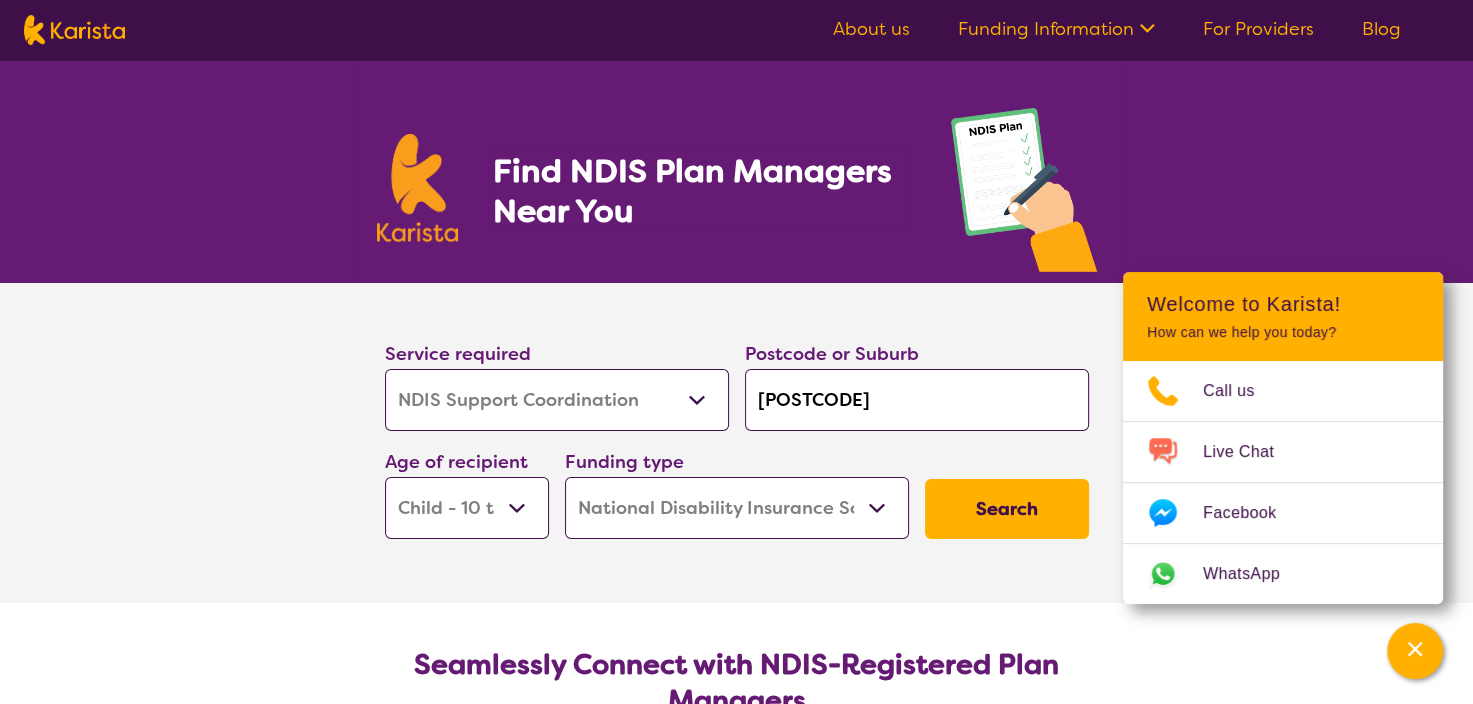 click on "Allied Health Assistant Assessment (ADHD or Autism) Behaviour support Counselling Dietitian Domestic and home help Employment Support Exercise physiology Home Care Package Provider Key Worker NDIS Plan management NDIS Support Coordination Nursing services Occupational therapy Personal care Physiotherapy Podiatry Psychology Psychosocial Recovery Coach Respite Speech therapy Support worker Supported accommodation" at bounding box center (557, 400) 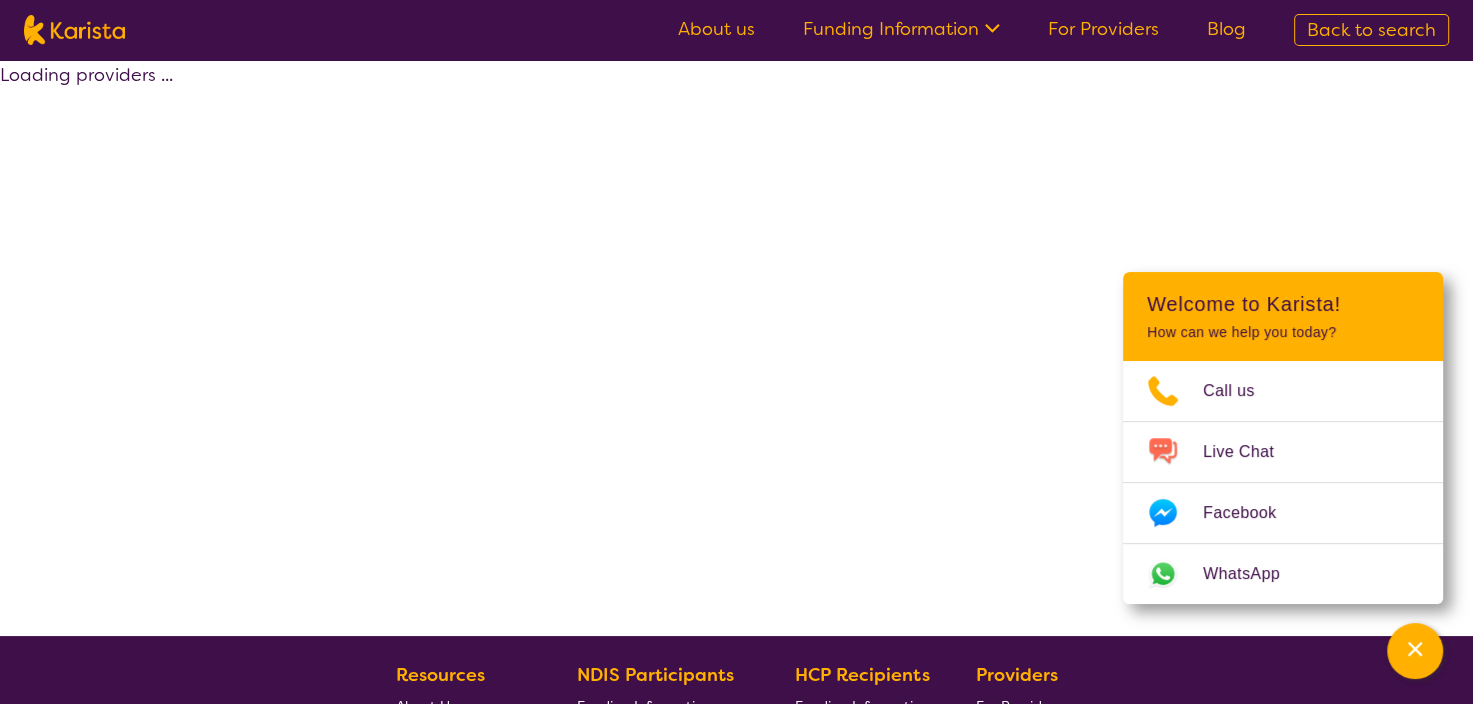 select on "by_score" 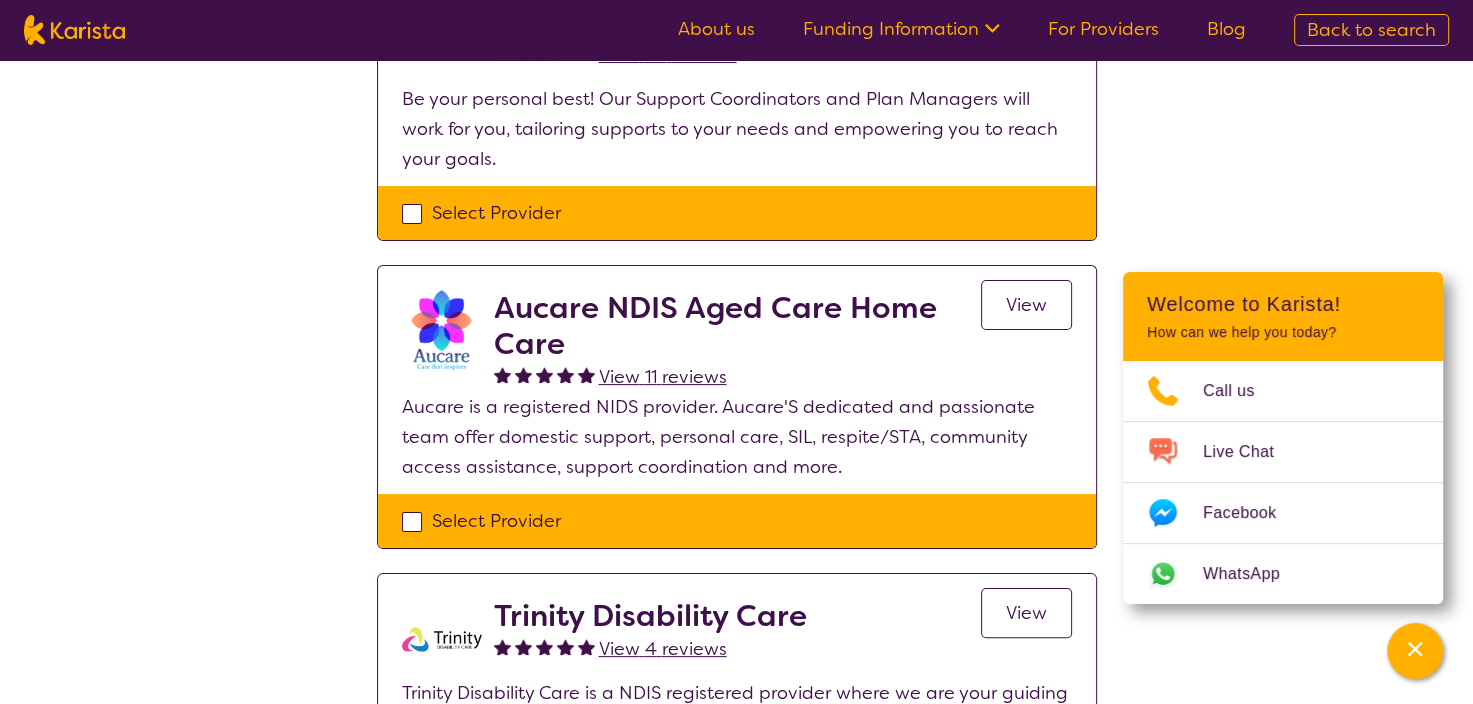 scroll, scrollTop: 0, scrollLeft: 0, axis: both 